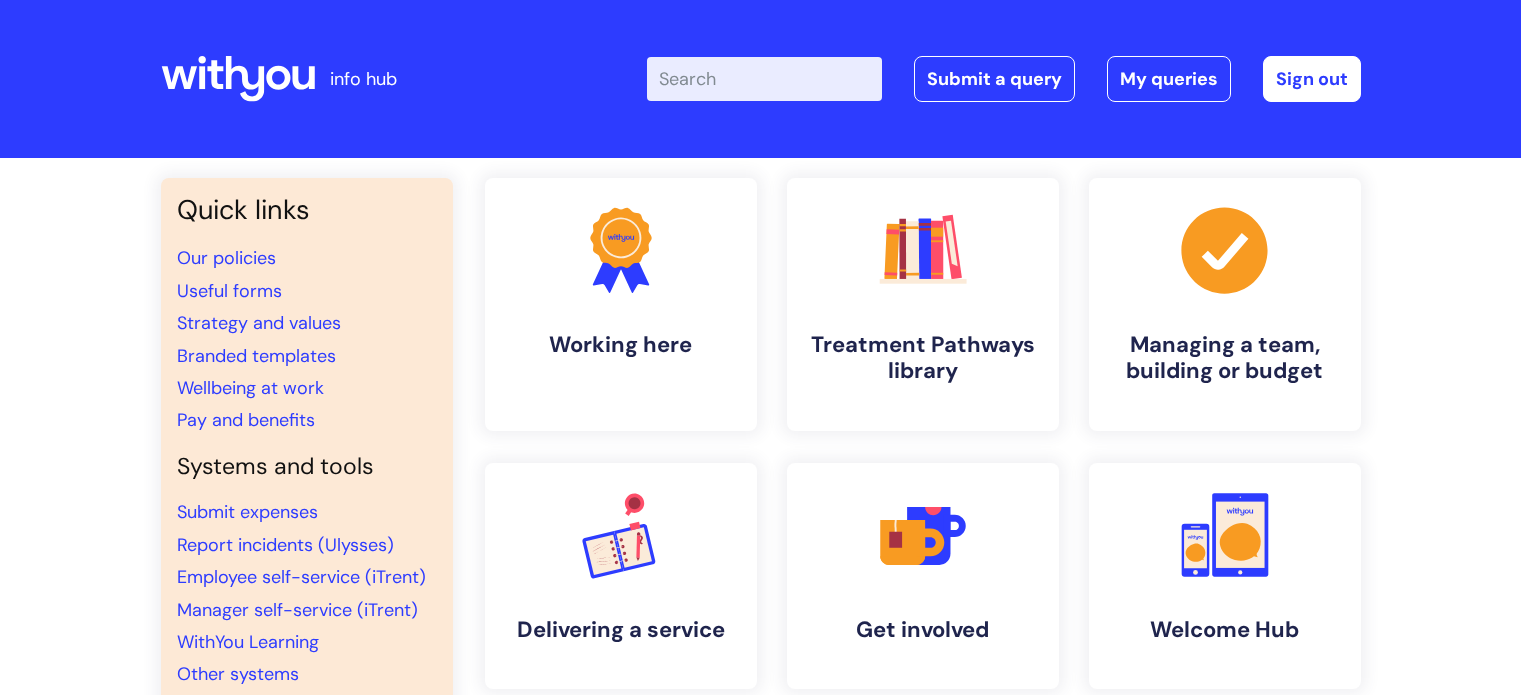 scroll, scrollTop: 0, scrollLeft: 0, axis: both 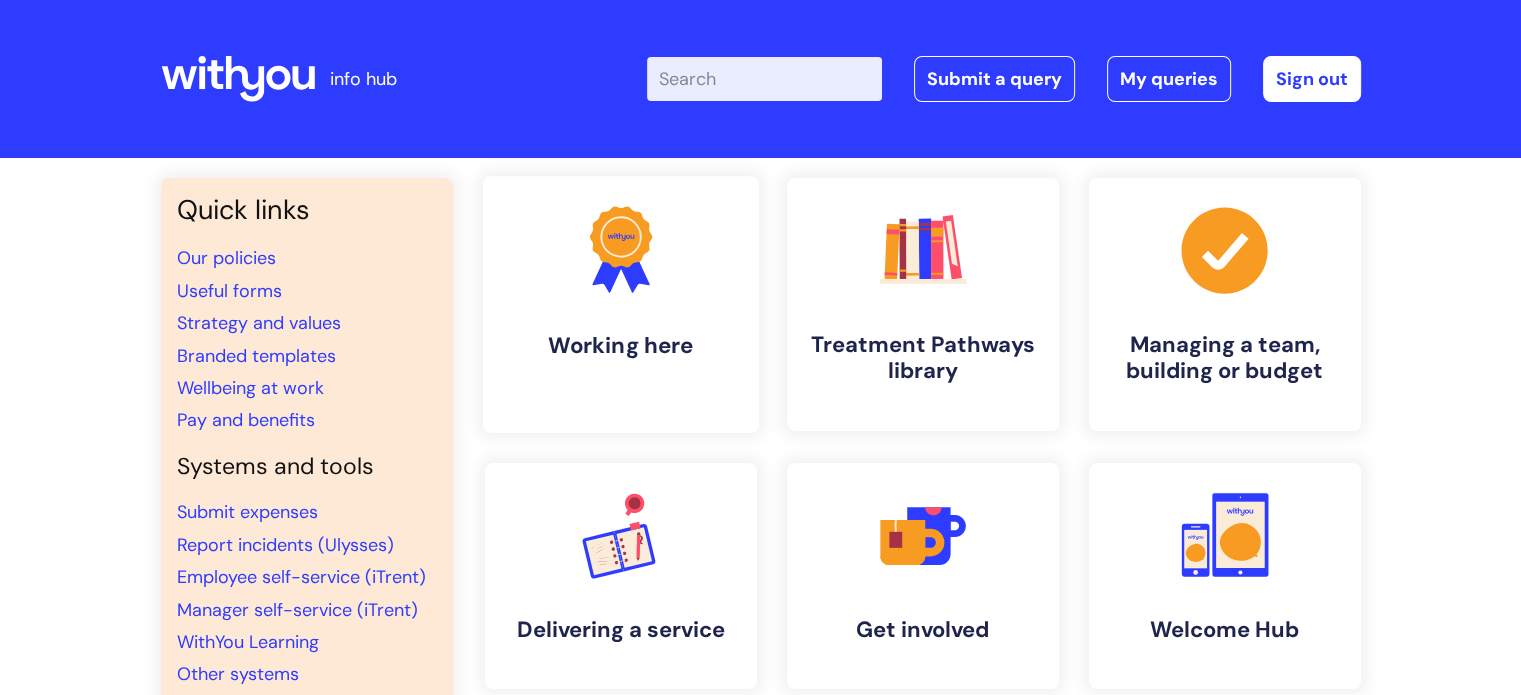 click at bounding box center (620, 236) 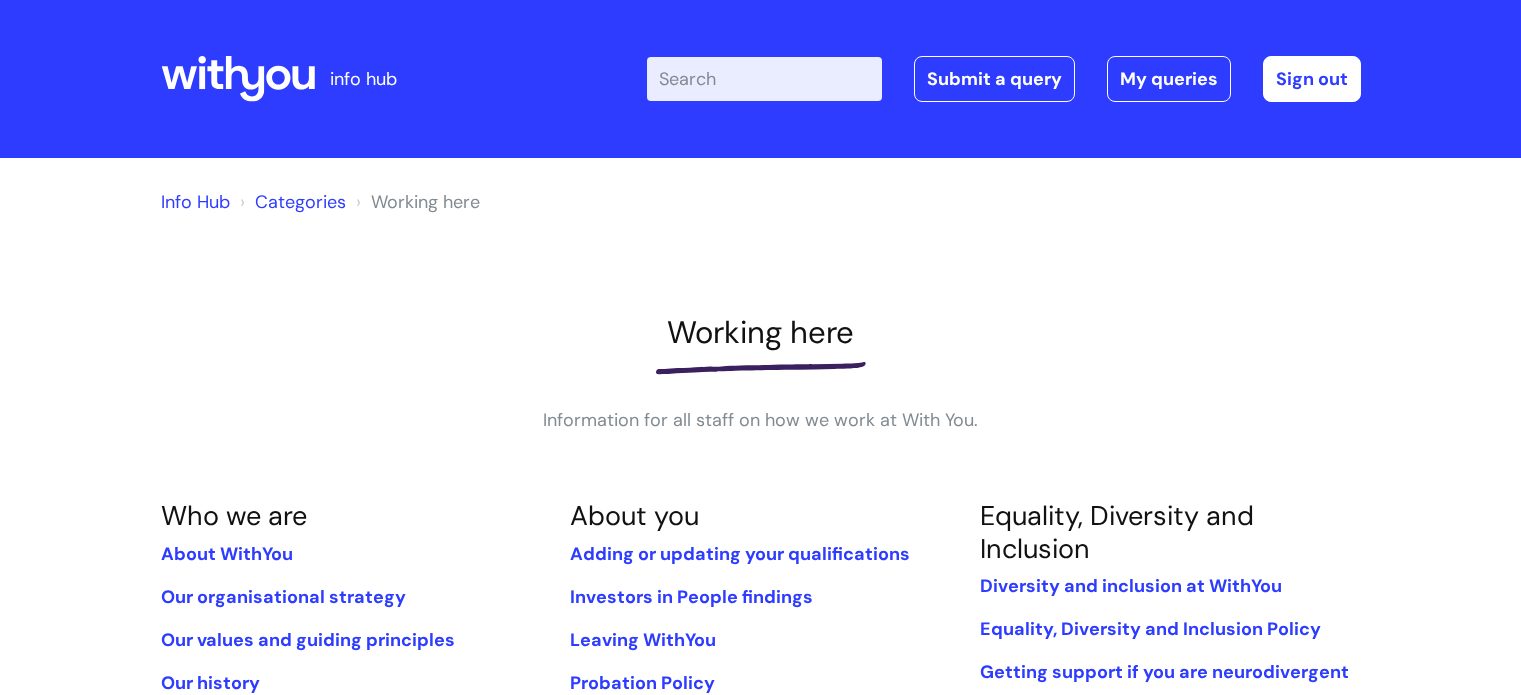 scroll, scrollTop: 0, scrollLeft: 0, axis: both 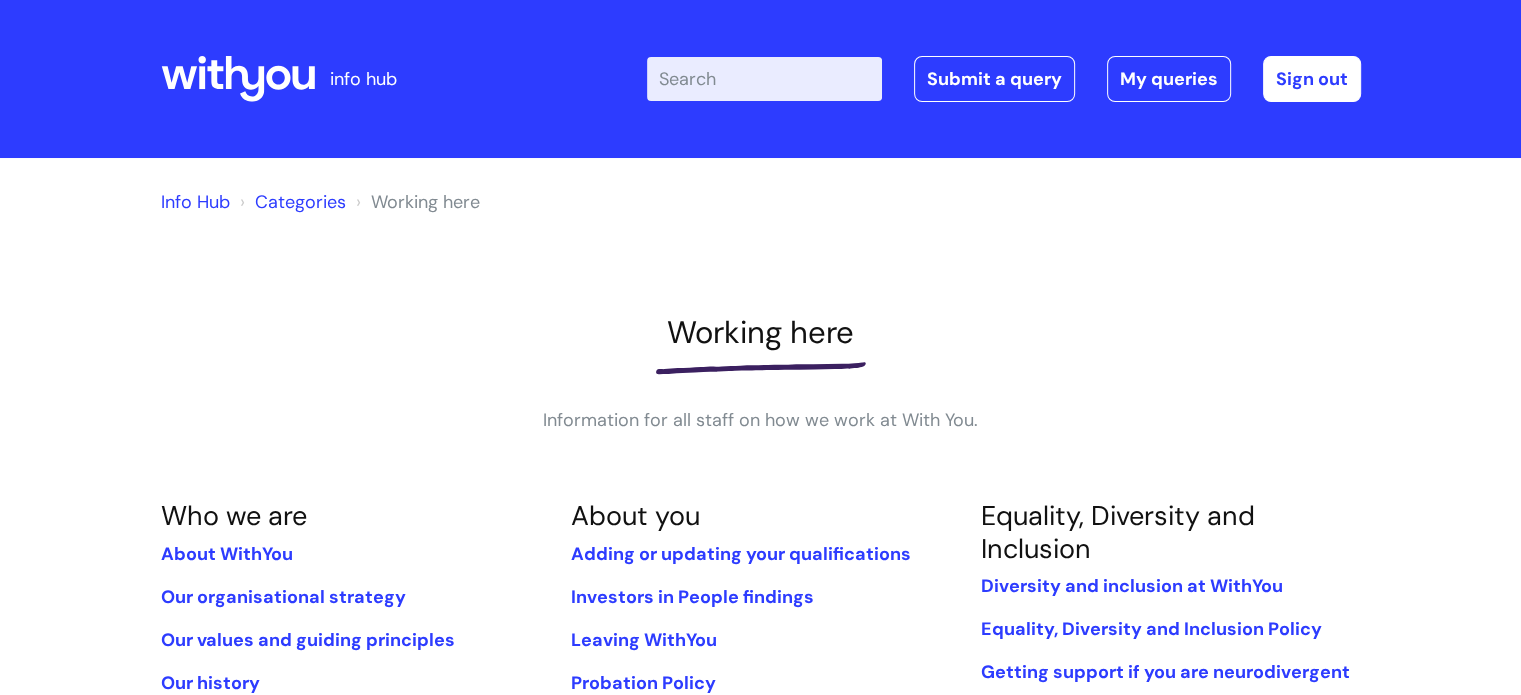 click on "Info Hub
Categories
Working here
Working here
Information for all staff on how we work at With You.
Who we are
About WithYou
Our organisational strategy
Our values and guiding principles
Our history
Code of Conduct Policy
View all (7)
About you" at bounding box center [761, 1069] 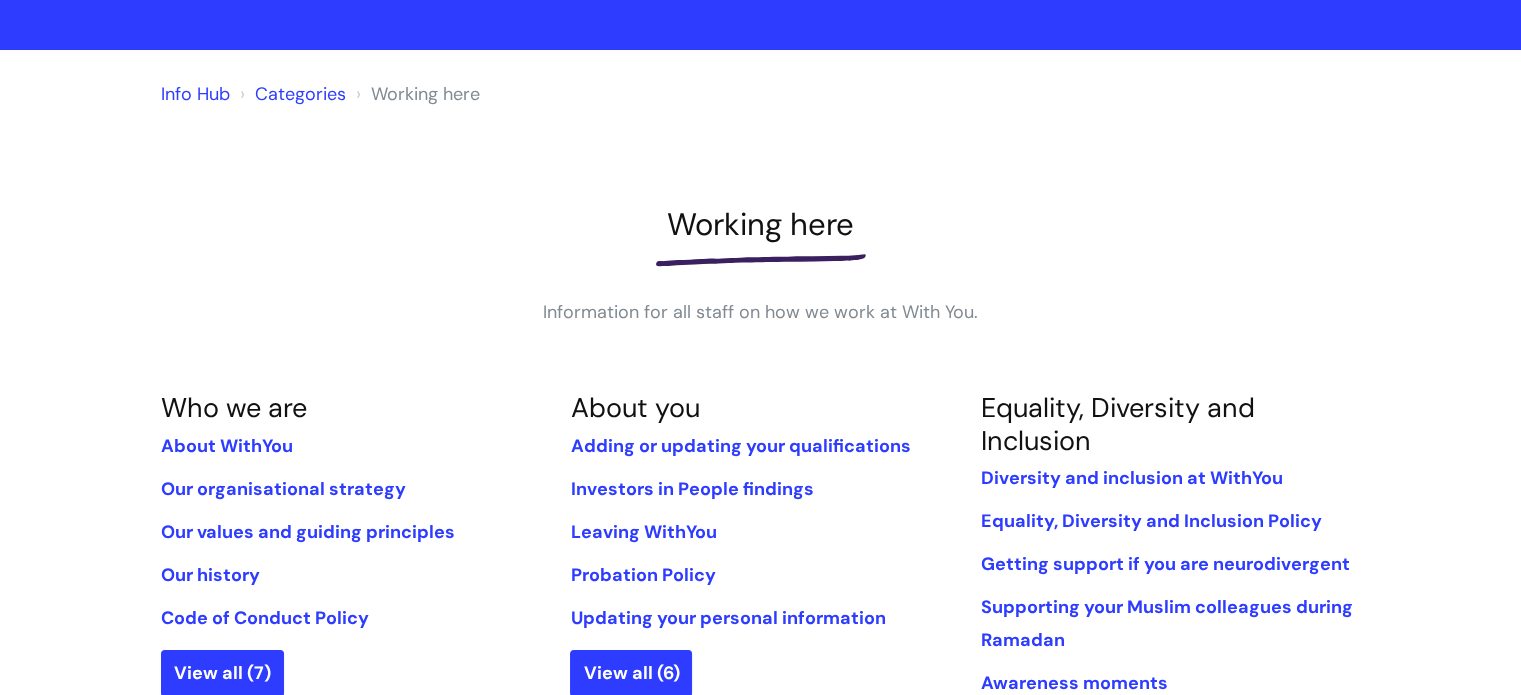 scroll, scrollTop: 0, scrollLeft: 0, axis: both 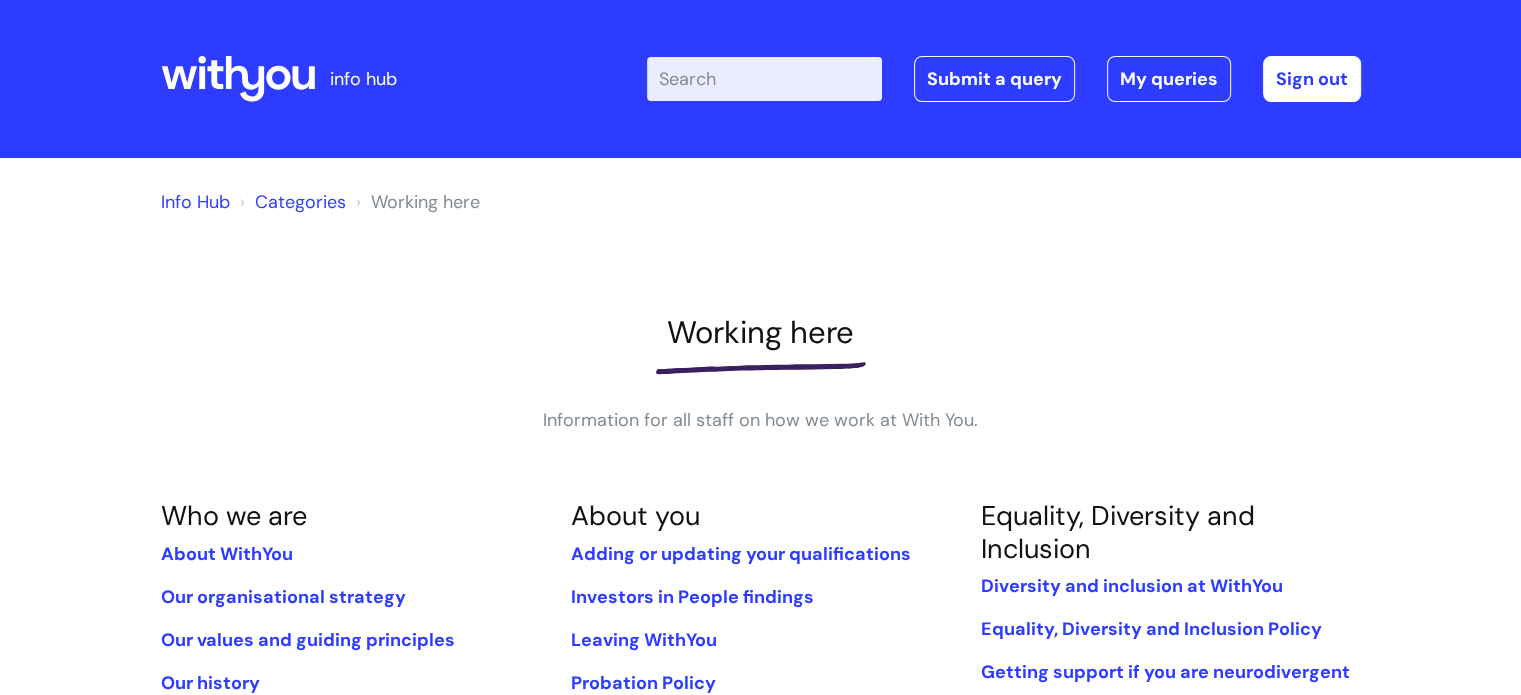 click on "Info Hub
Categories
Working here
Working here
Information for all staff on how we work at With You.
Who we are
About WithYou
Our organisational strategy
Our values and guiding principles
Our history
Code of Conduct Policy
View all (7)
About you" at bounding box center (761, 1069) 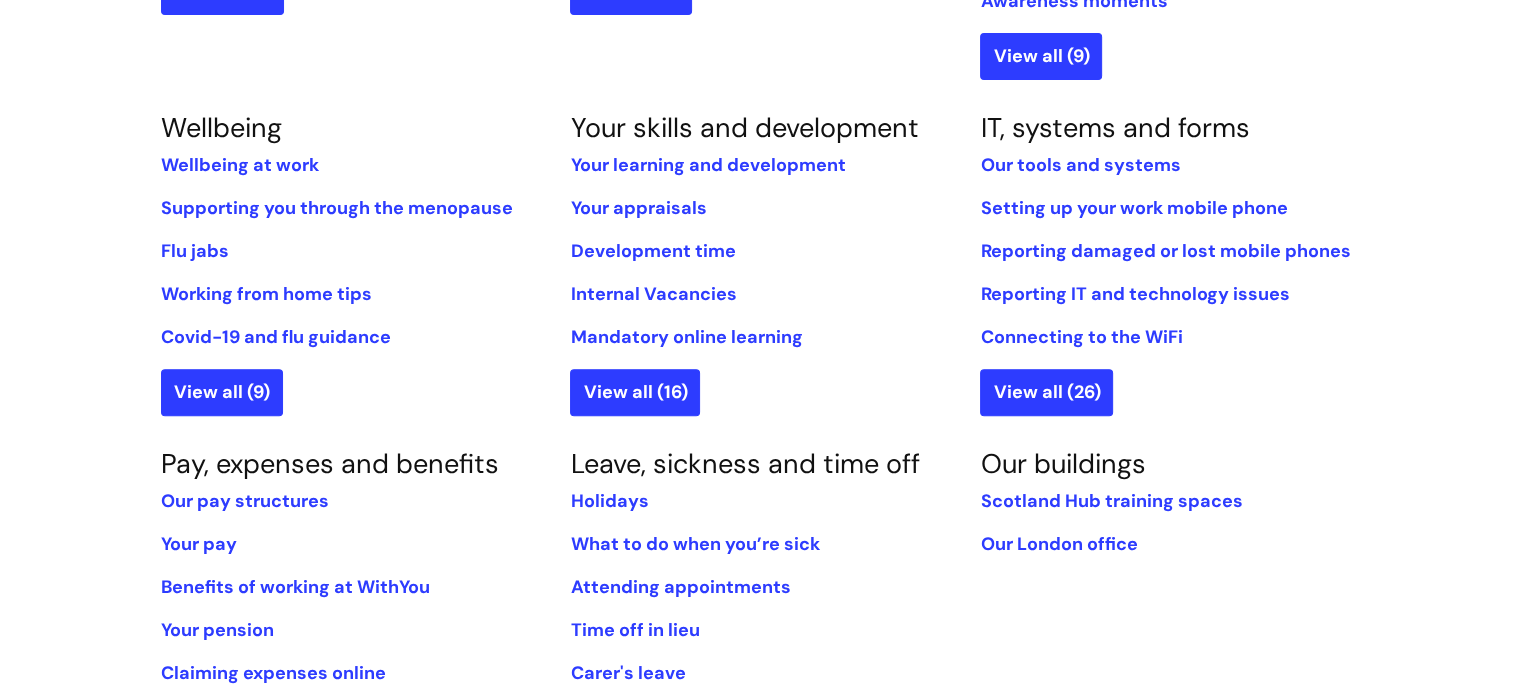 scroll, scrollTop: 800, scrollLeft: 0, axis: vertical 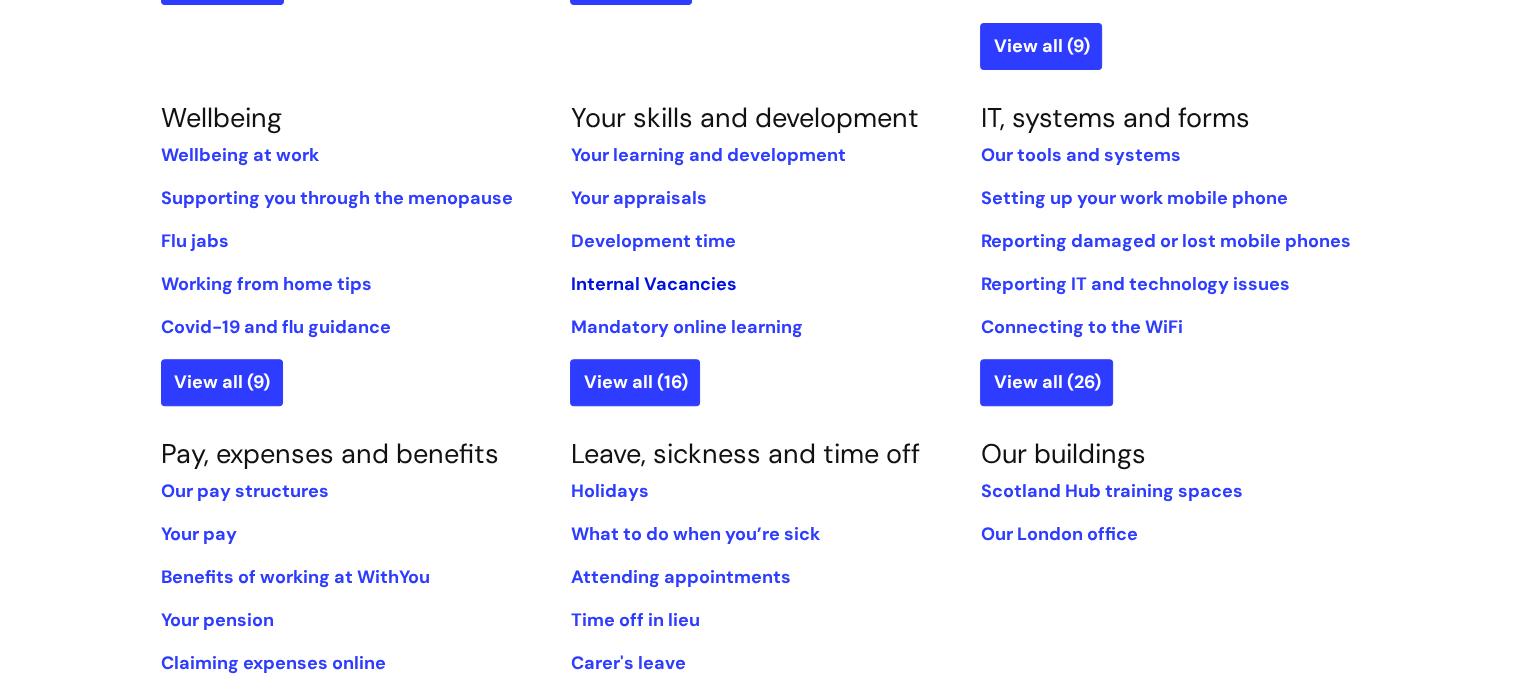 click on "Internal Vacancies" at bounding box center (653, 284) 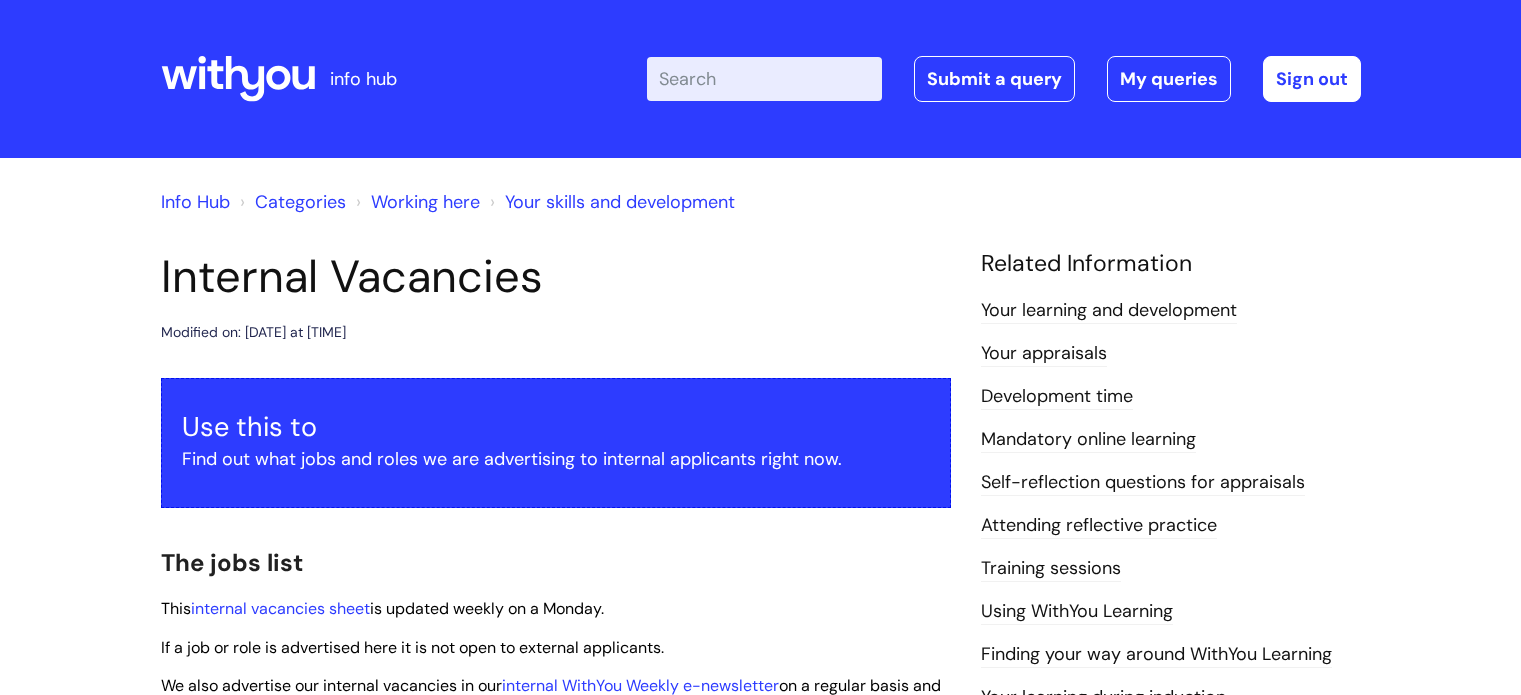 scroll, scrollTop: 0, scrollLeft: 0, axis: both 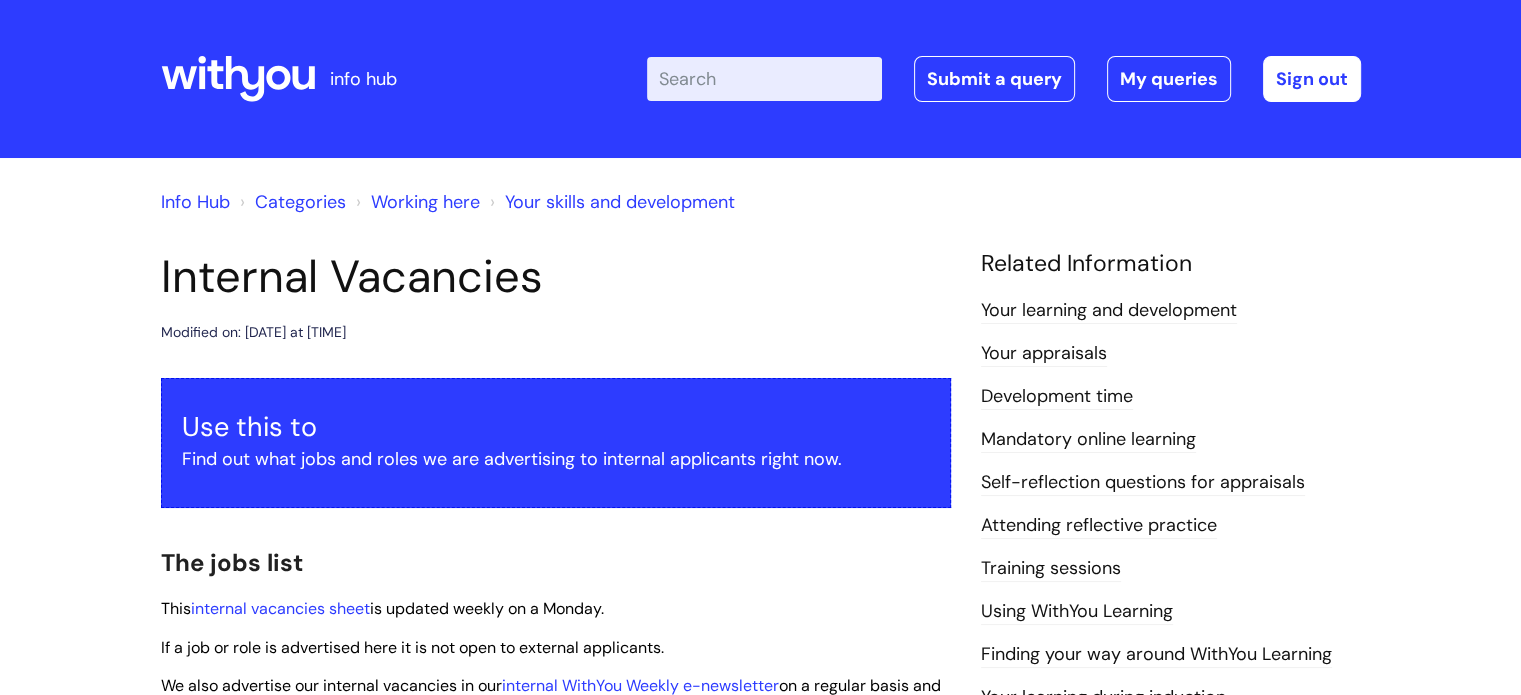 click on "Modified on: Thu, 19 Sep, 2024 at  2:34 PM" at bounding box center (556, 332) 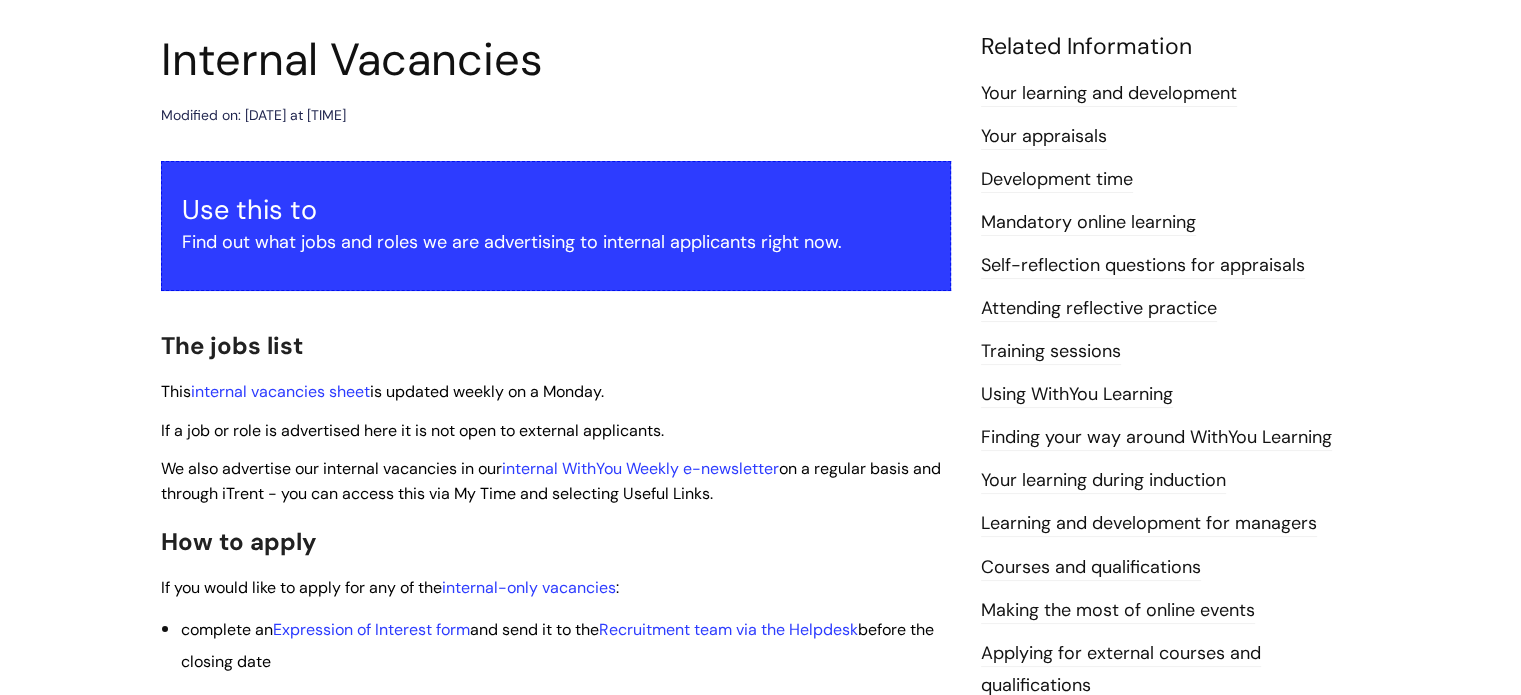 scroll, scrollTop: 360, scrollLeft: 0, axis: vertical 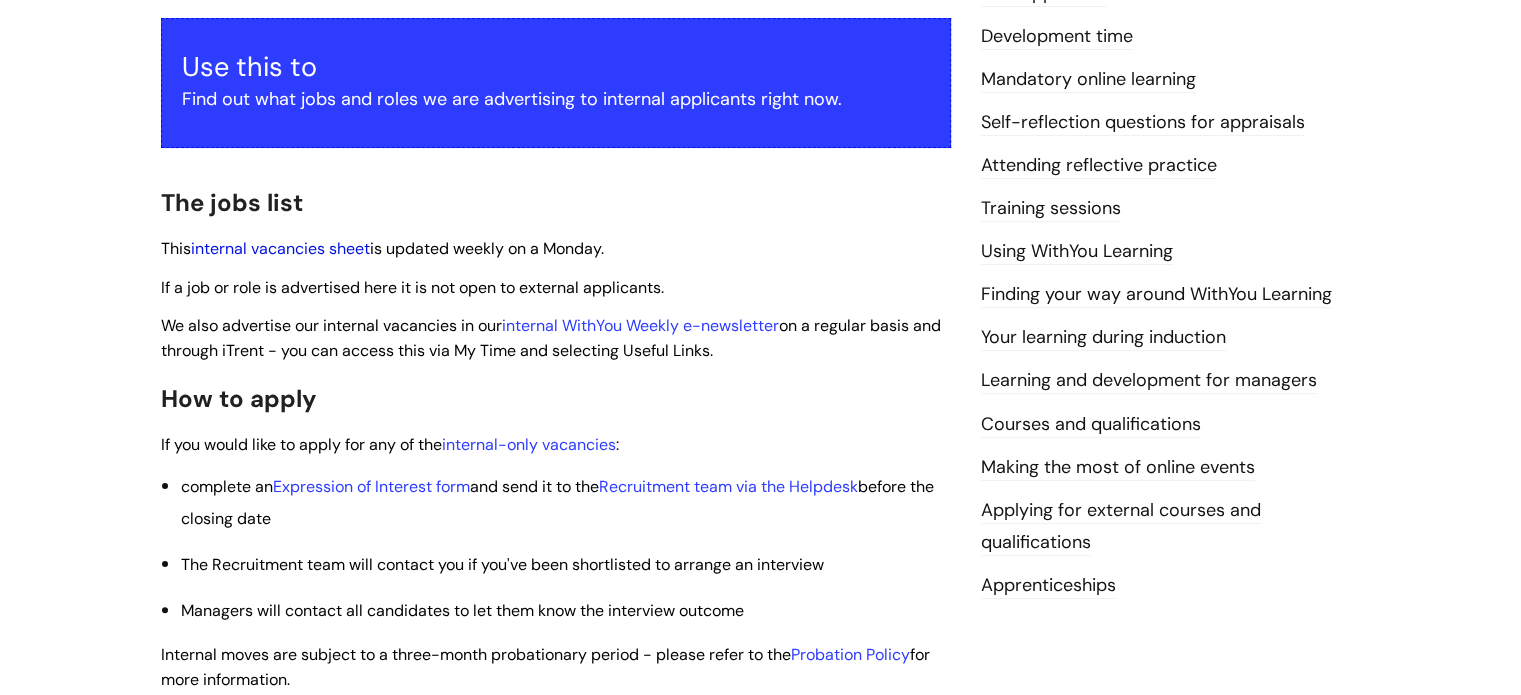 click on "internal vacancies sheet" at bounding box center (280, 248) 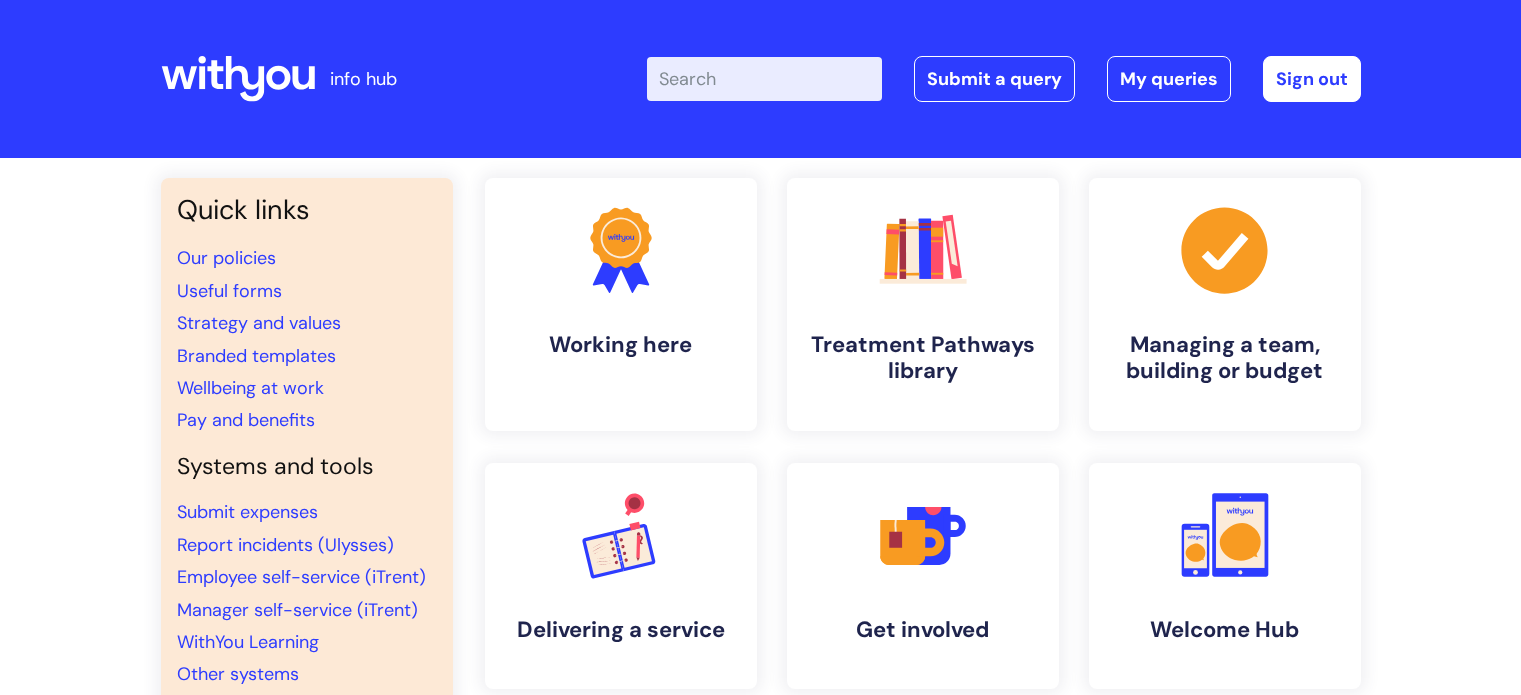 scroll, scrollTop: 0, scrollLeft: 0, axis: both 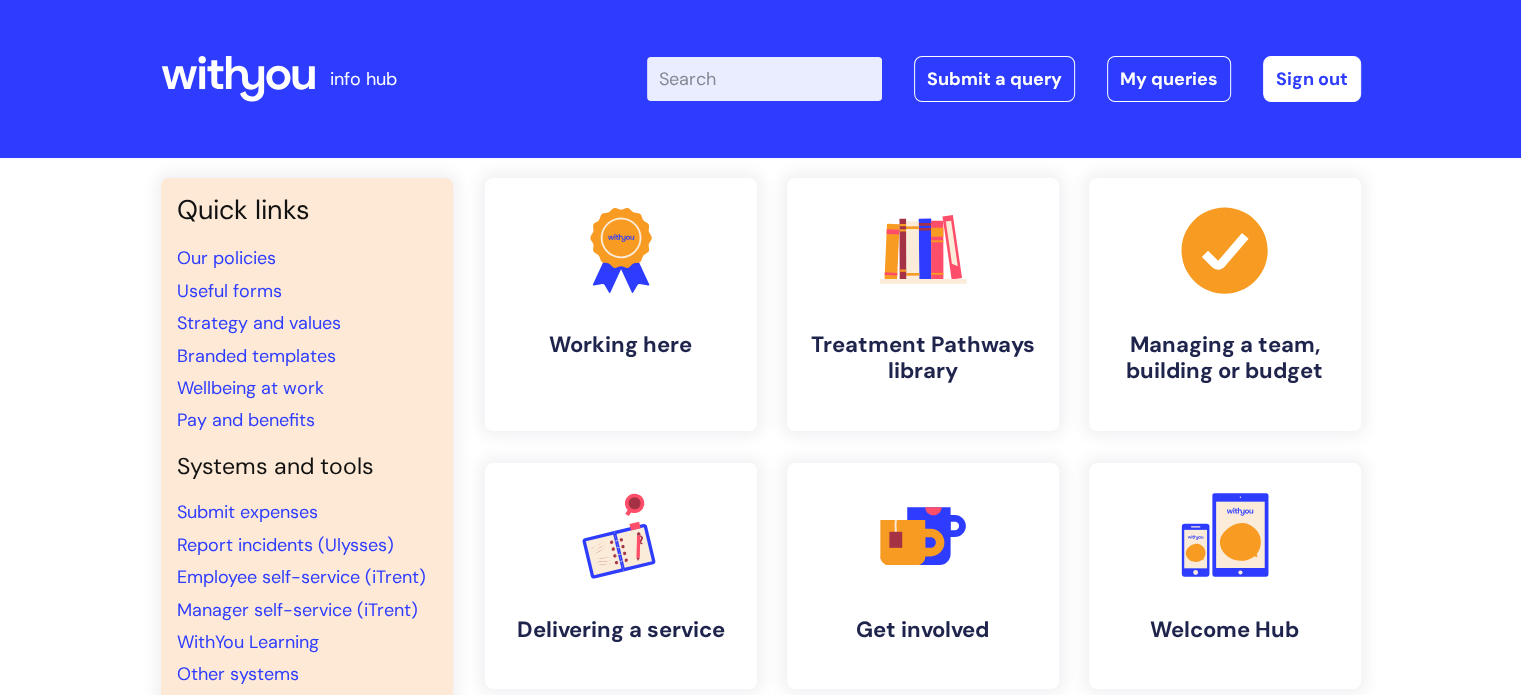 click on "Enter your search term here..." at bounding box center (764, 79) 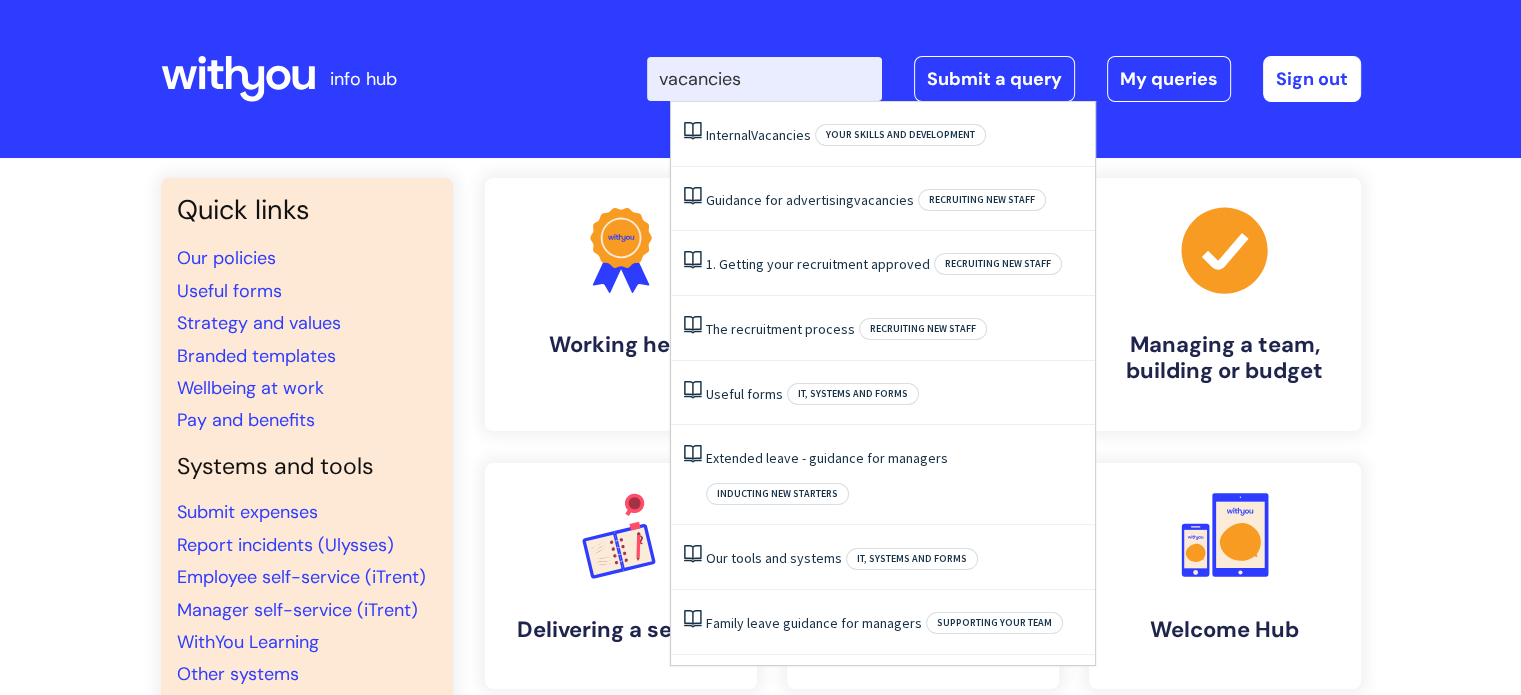 type on "vacancies" 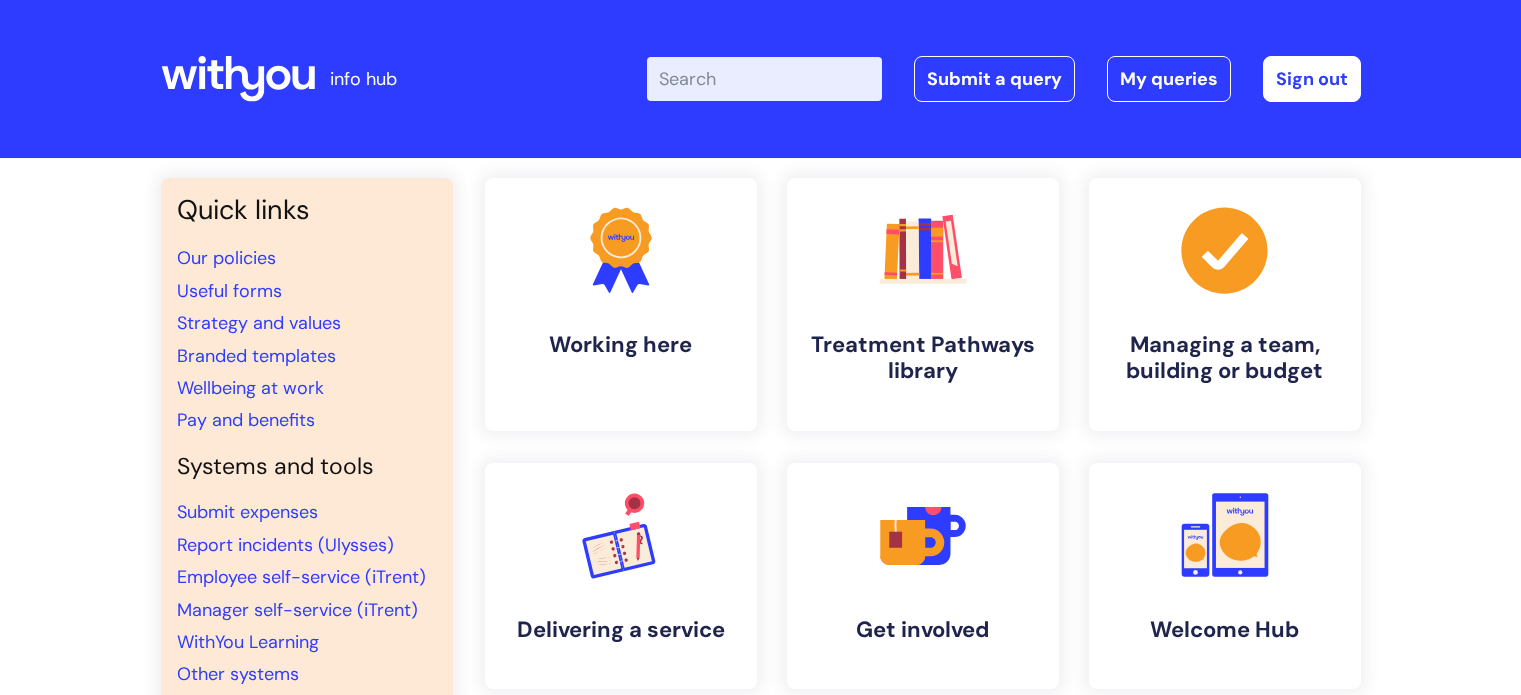 scroll, scrollTop: 0, scrollLeft: 0, axis: both 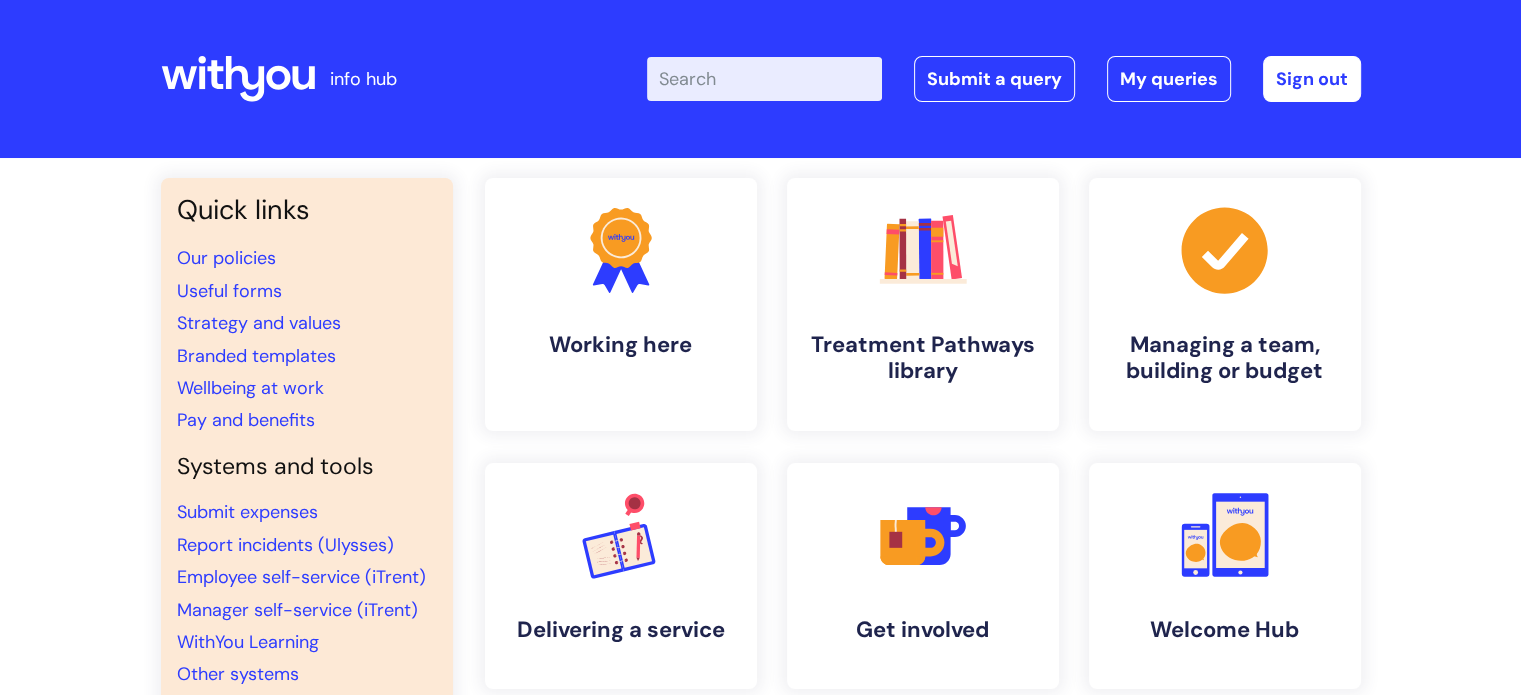click on "Enter your search term here..." at bounding box center [764, 79] 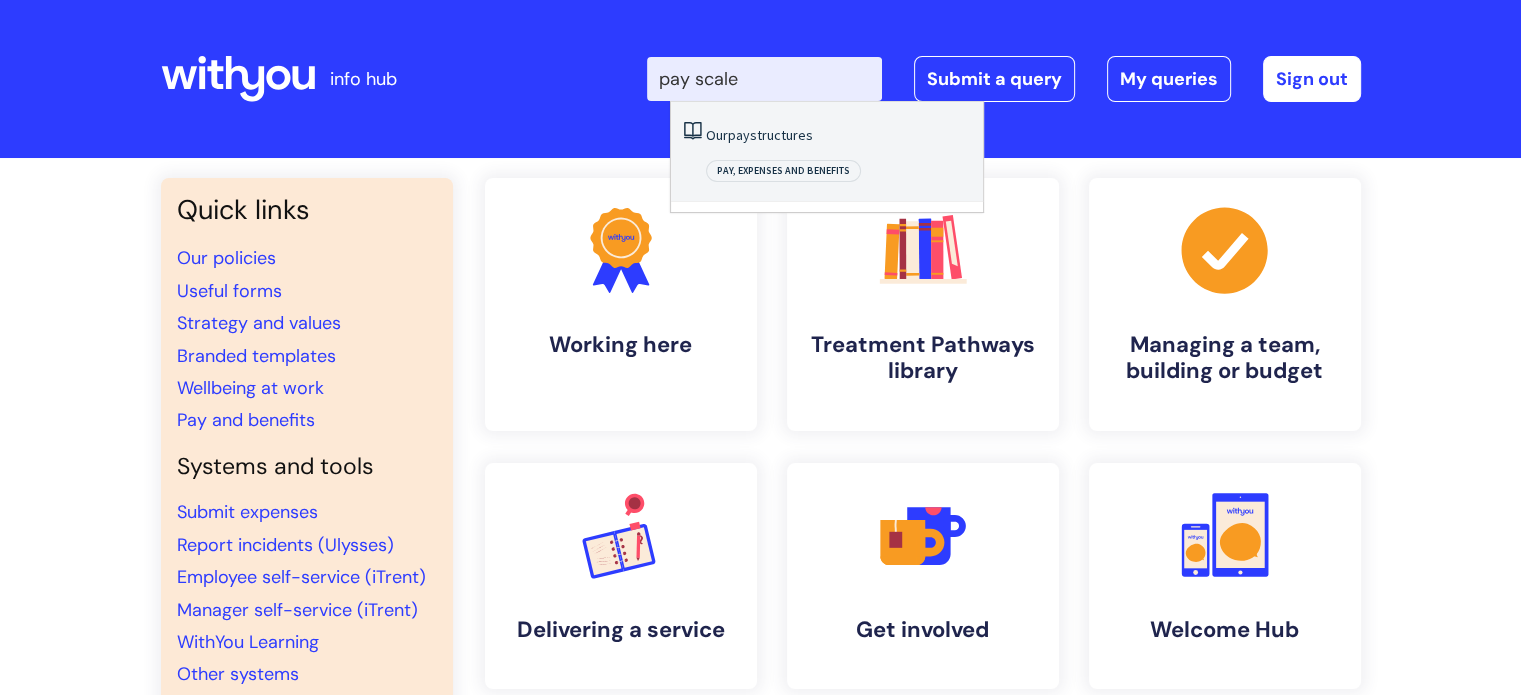 click on "Our  pay  structures" at bounding box center (759, 135) 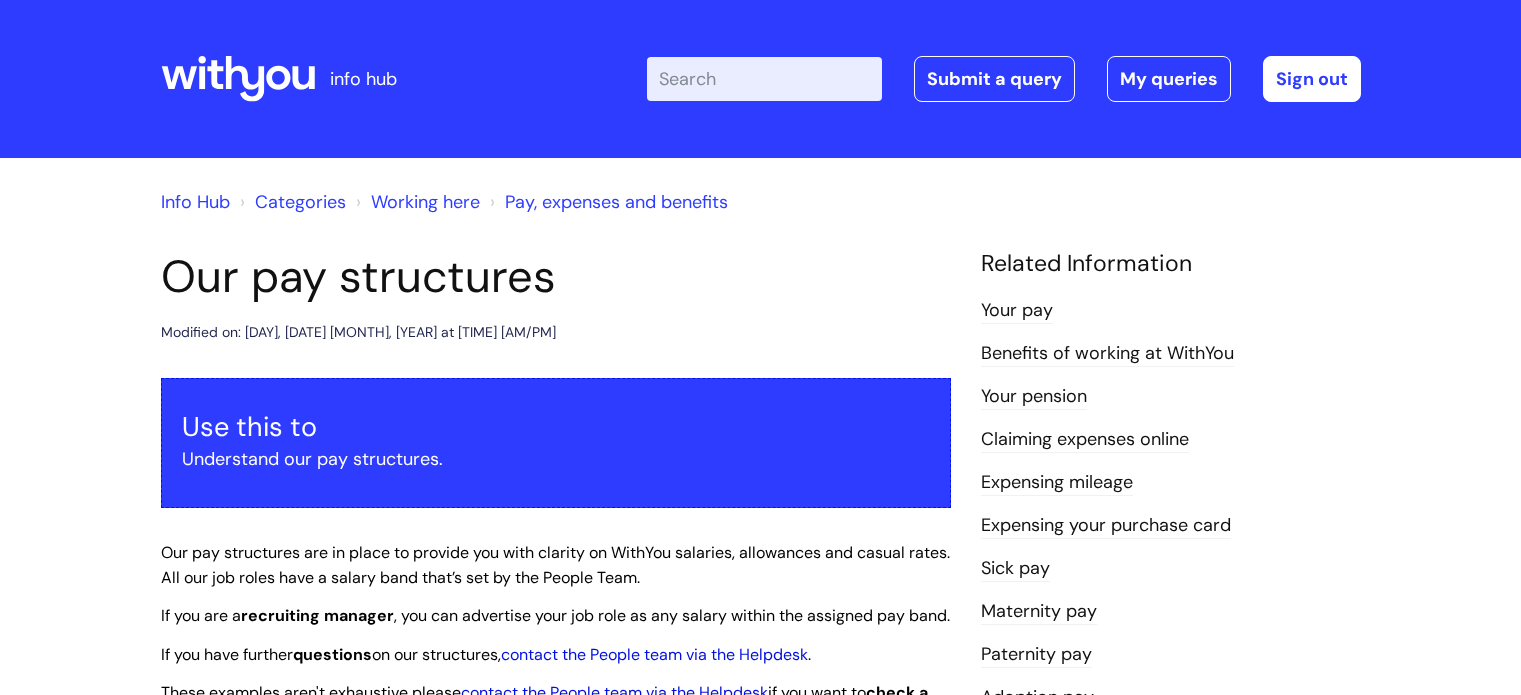 scroll, scrollTop: 0, scrollLeft: 0, axis: both 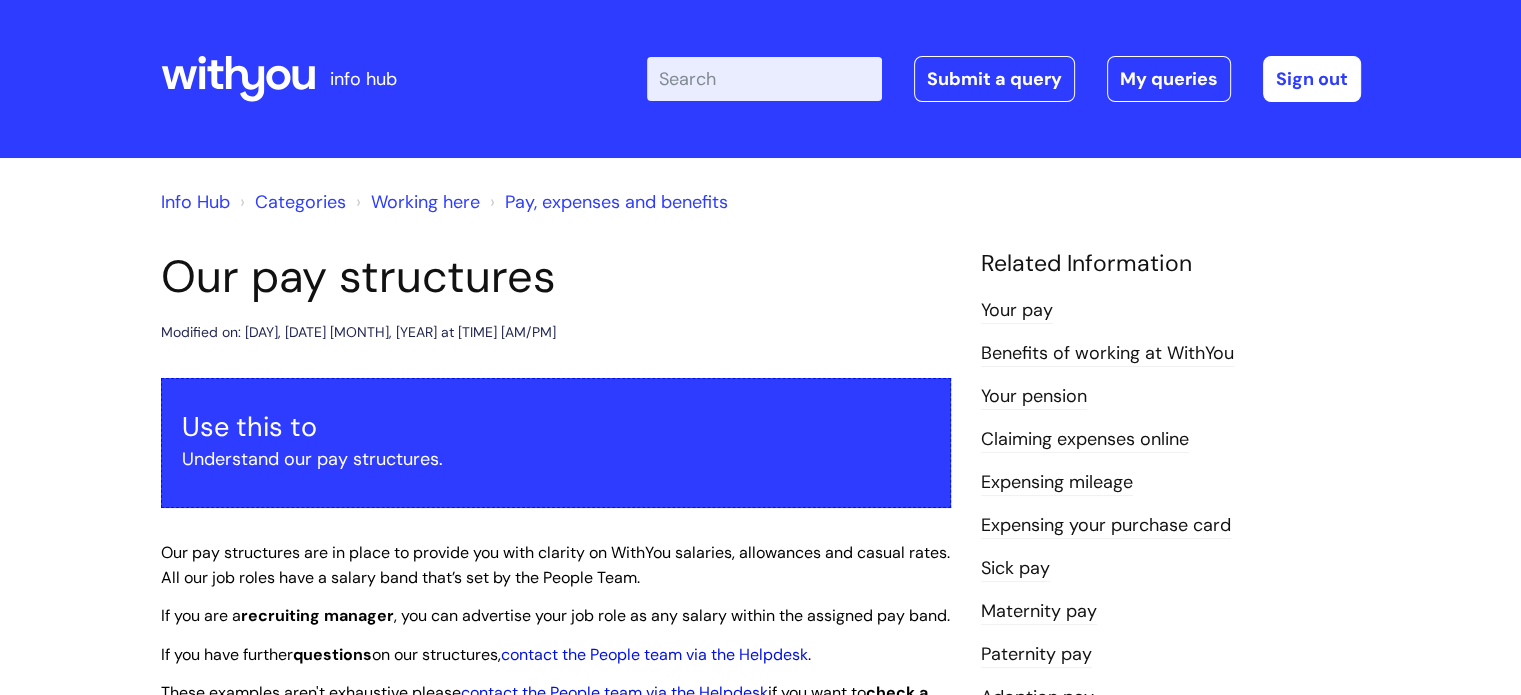 click on "Our pay structures" at bounding box center [556, 277] 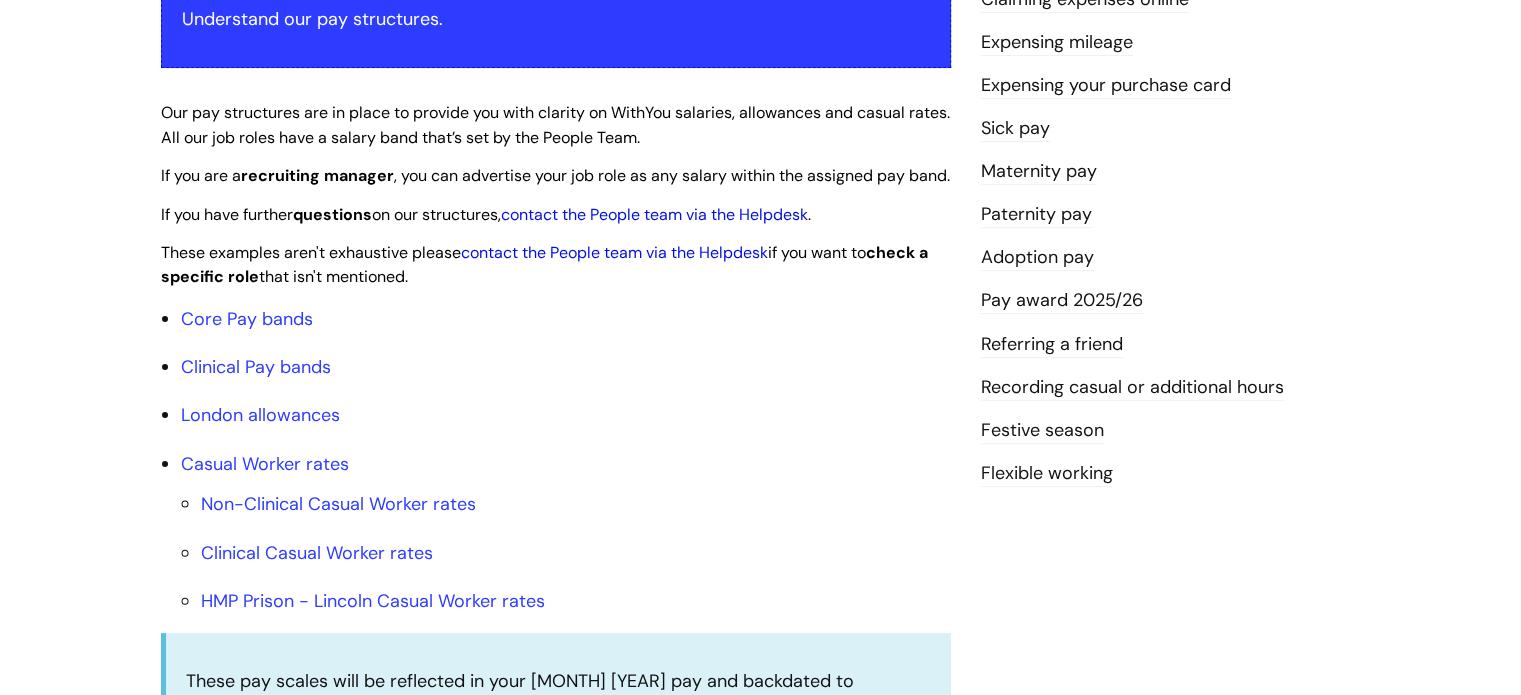 scroll, scrollTop: 480, scrollLeft: 0, axis: vertical 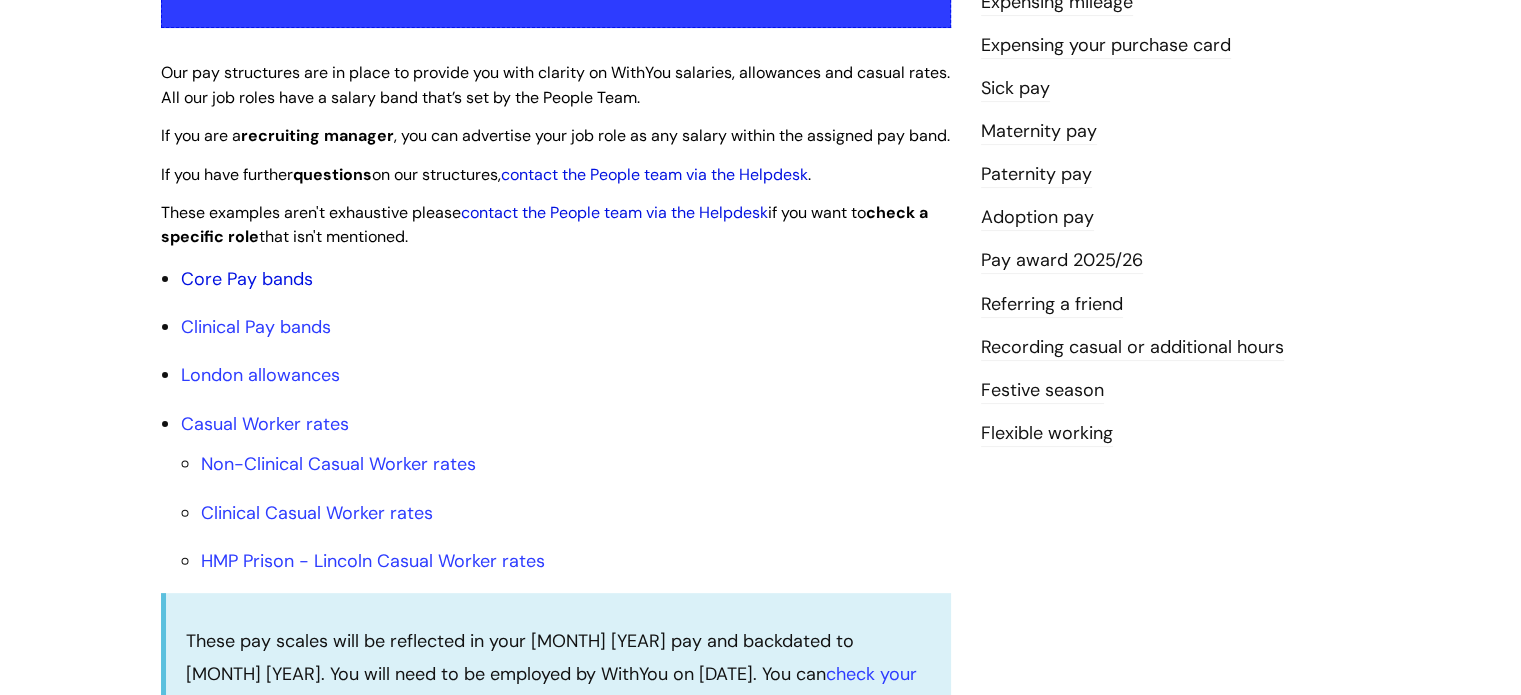 click on "Core Pay bands" at bounding box center (247, 279) 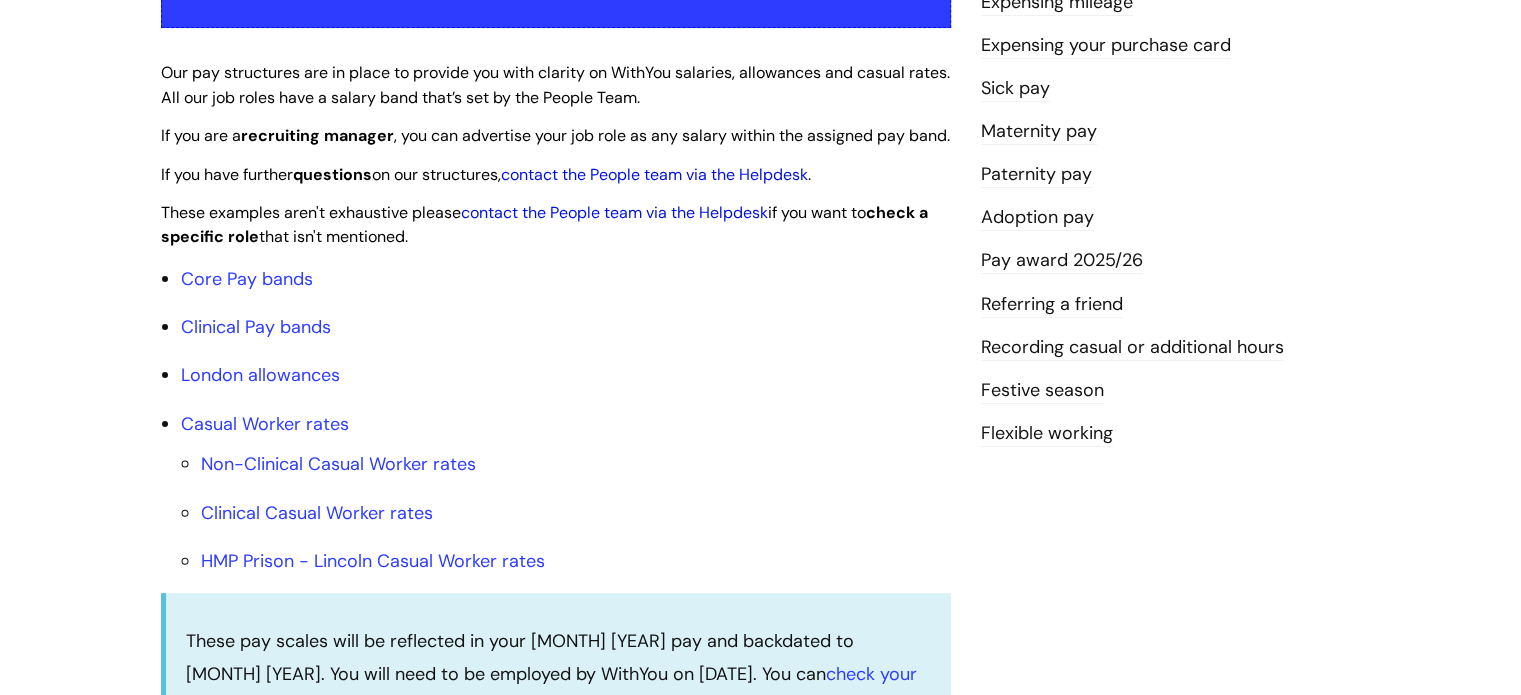 click on "Core Pay bands Clinical Pay bands London allowances Casual Worker rates Non-Clinical Casual Worker rates Clinical Casual Worker rates HMP Prison - Lincoln Casual Worker rates" at bounding box center (566, 420) 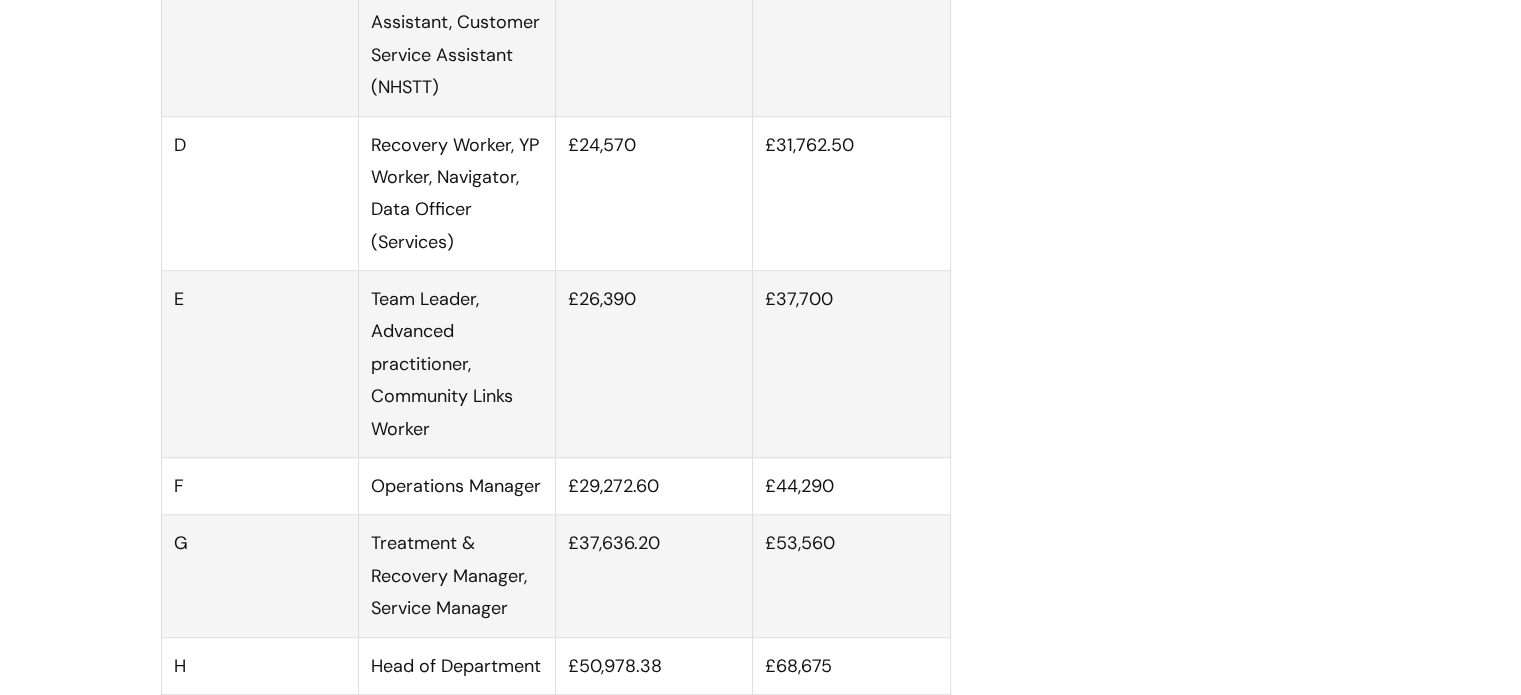 scroll, scrollTop: 1560, scrollLeft: 0, axis: vertical 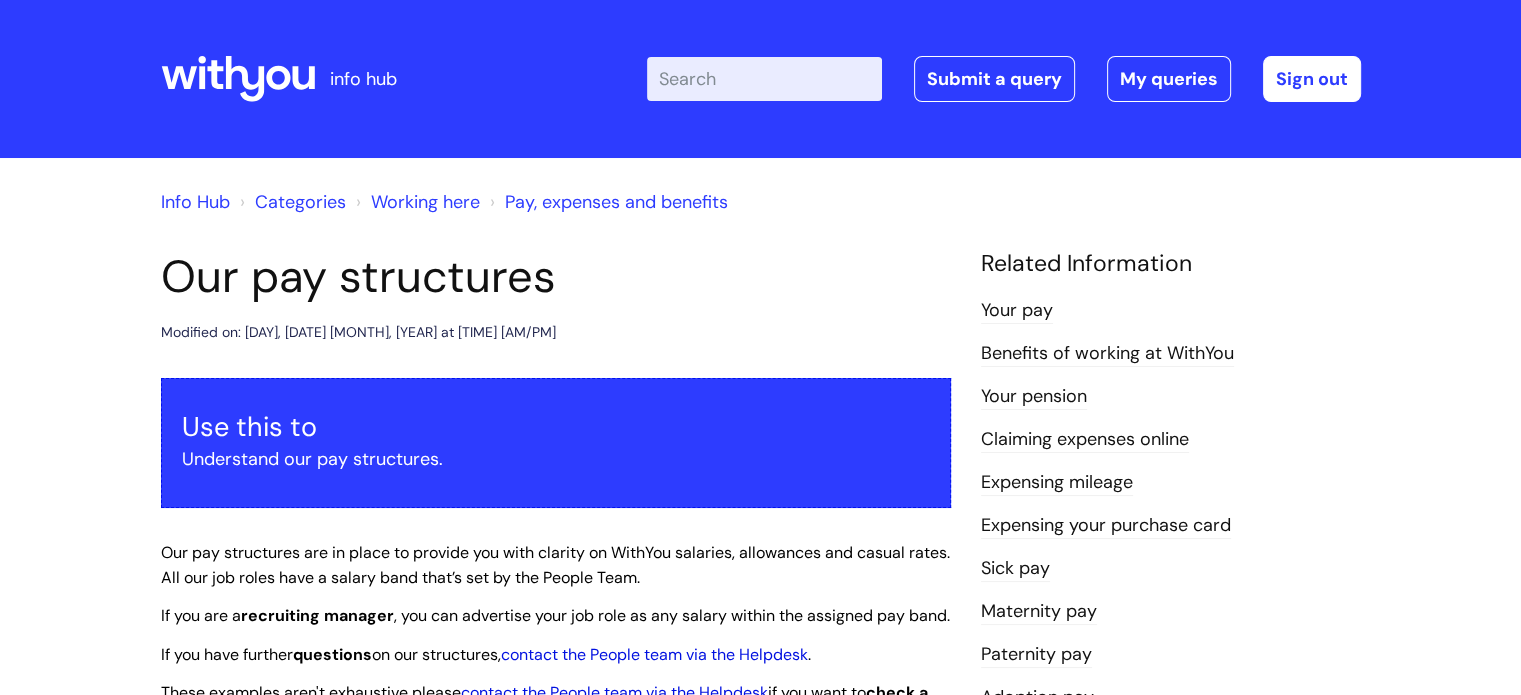 click on "Enter your search term here..." at bounding box center (764, 79) 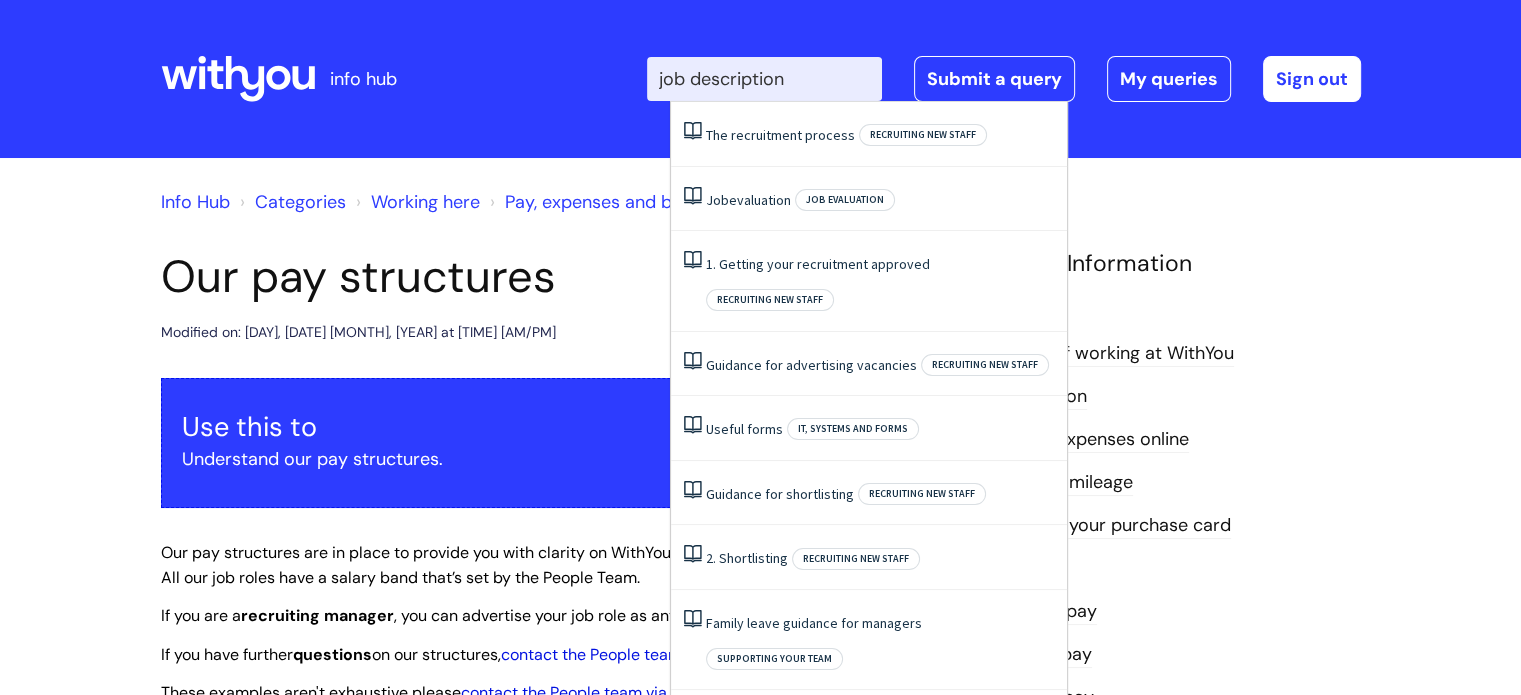 type on "job description" 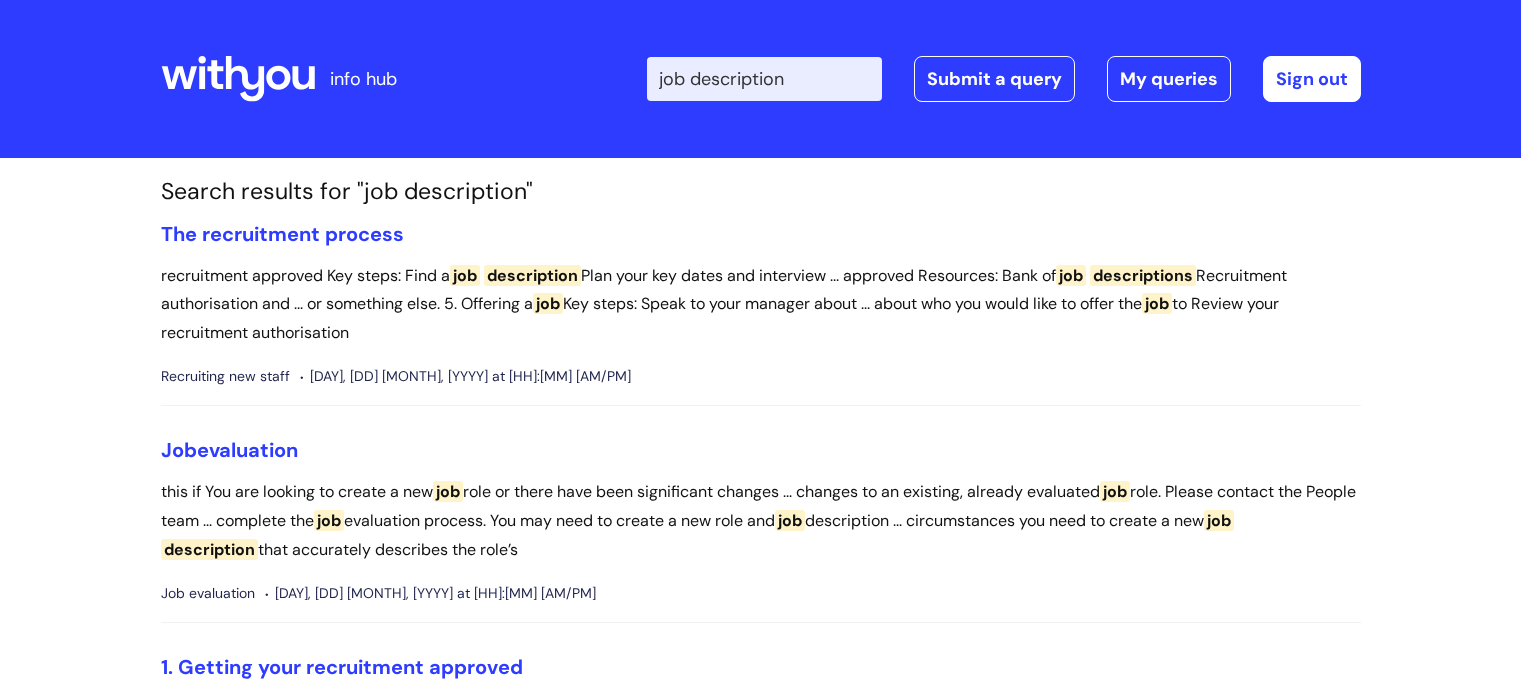 scroll, scrollTop: 0, scrollLeft: 0, axis: both 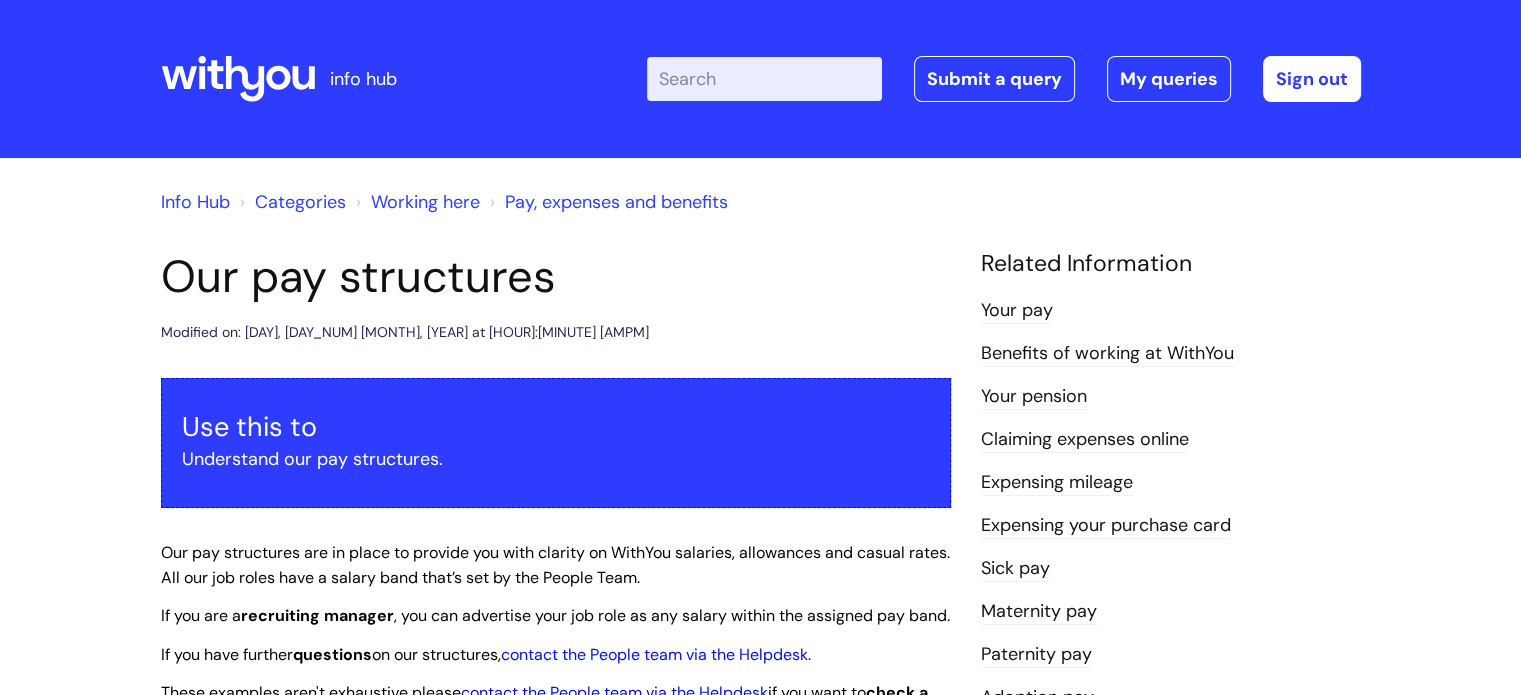 click on "Enter your search term here..." at bounding box center (764, 79) 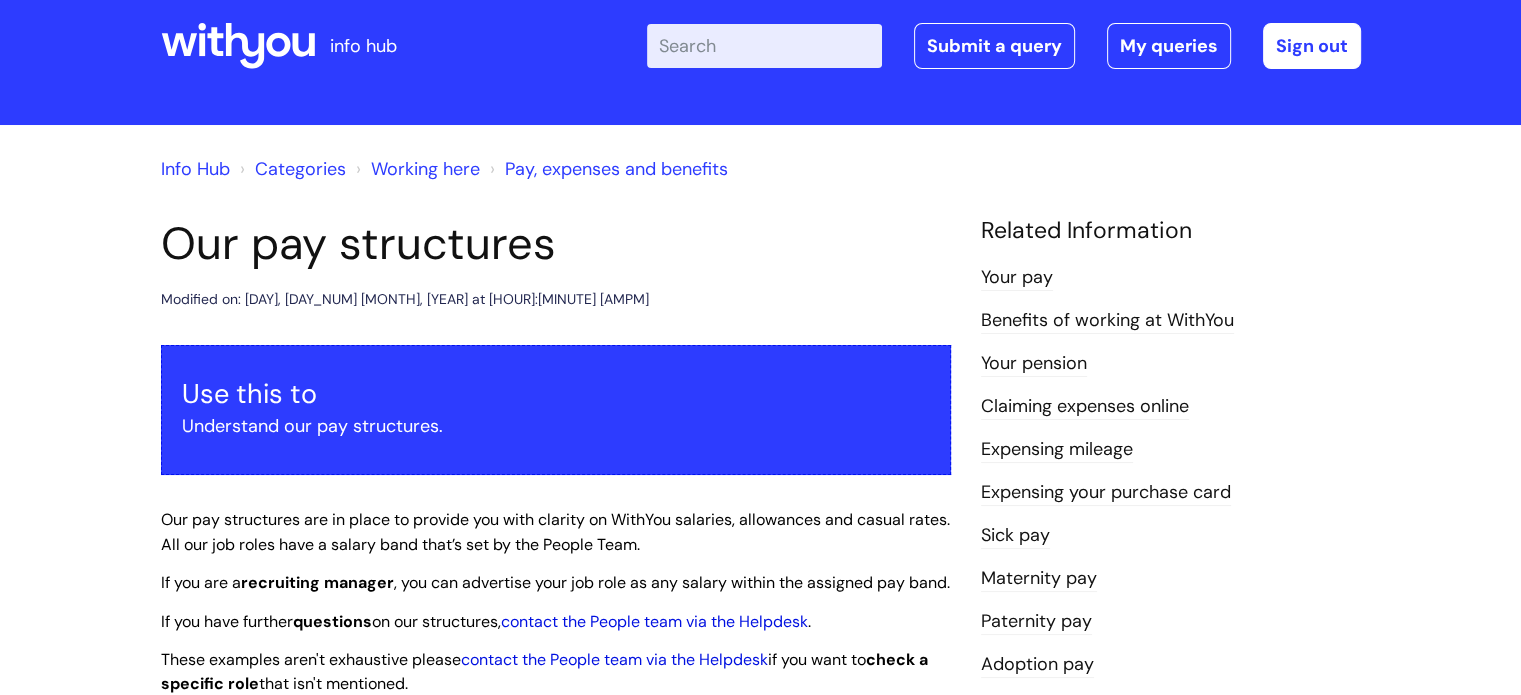 scroll, scrollTop: 0, scrollLeft: 0, axis: both 